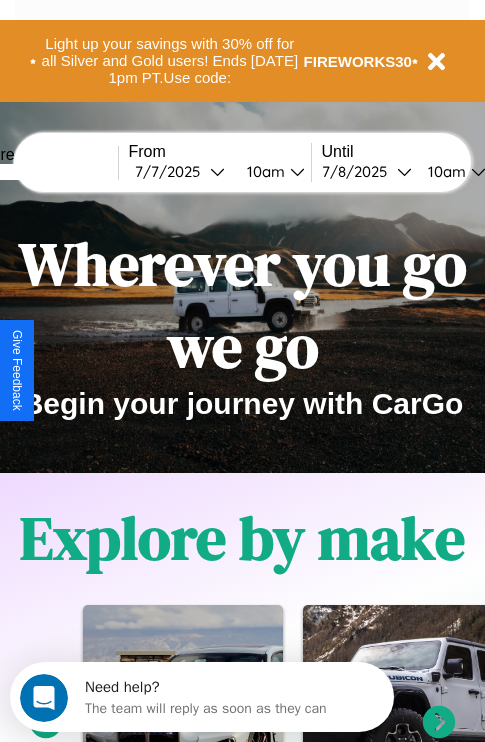 scroll, scrollTop: 0, scrollLeft: 0, axis: both 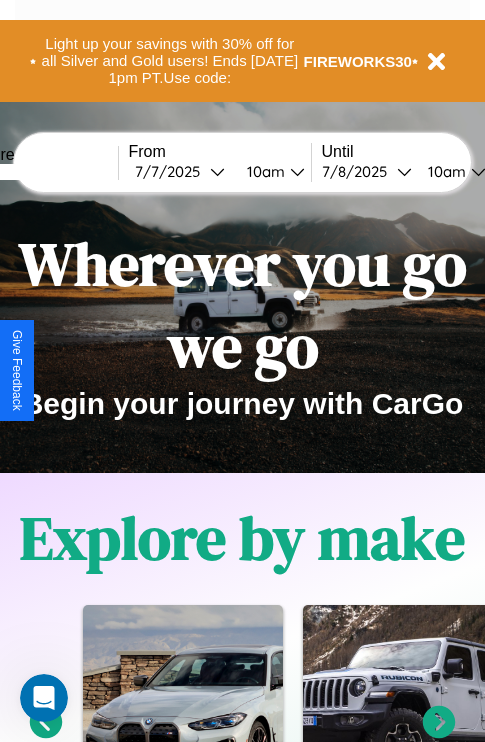 click at bounding box center (43, 172) 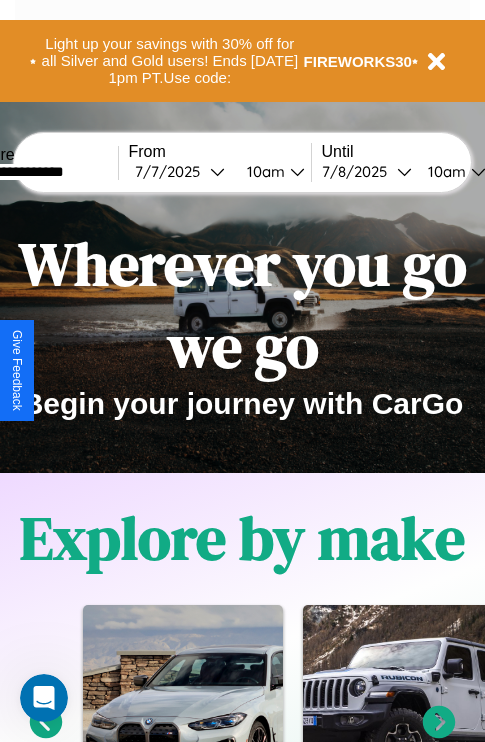 type on "**********" 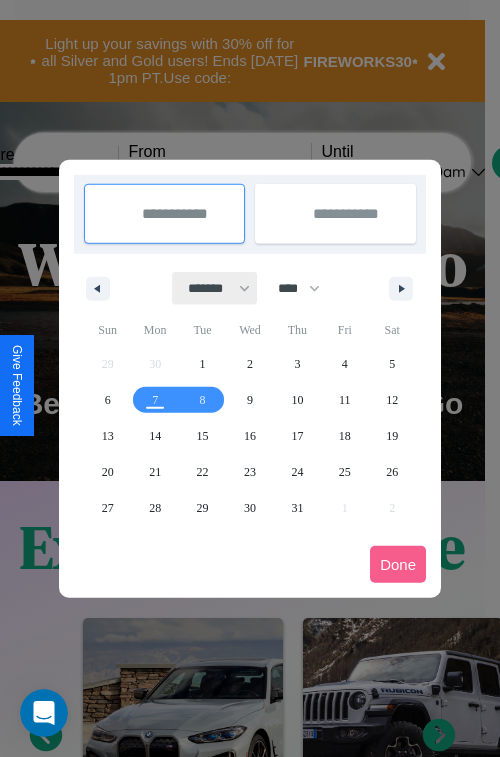 click on "******* ******** ***** ***** *** **** **** ****** ********* ******* ******** ********" at bounding box center [215, 288] 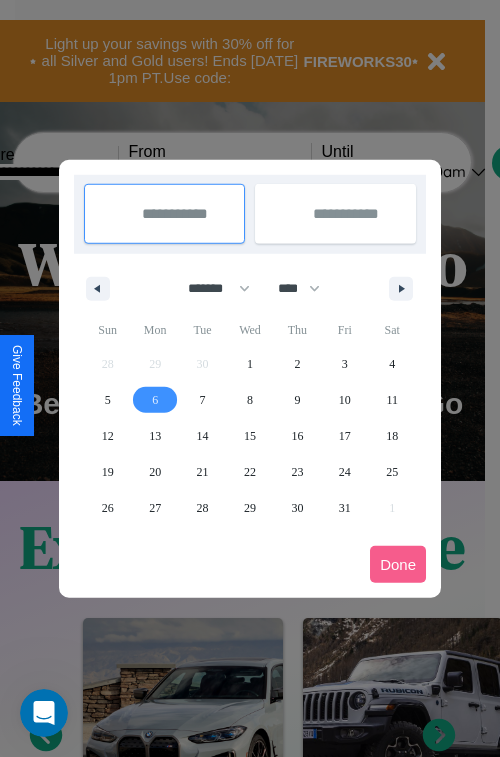 click on "6" at bounding box center (155, 400) 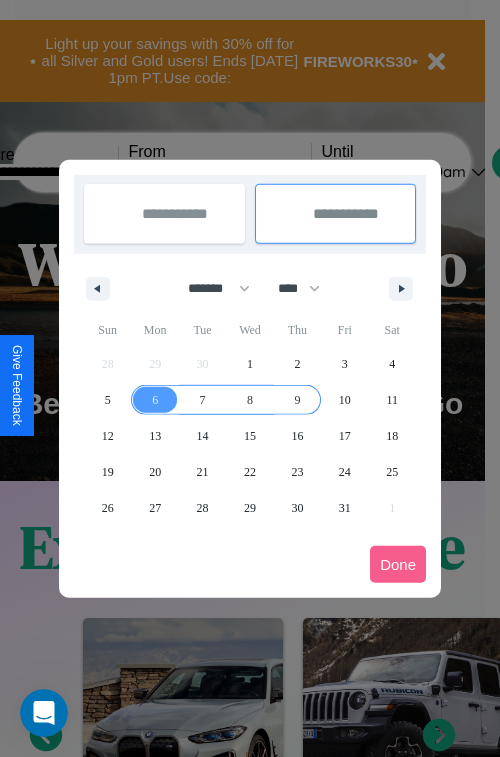 click on "9" at bounding box center (297, 400) 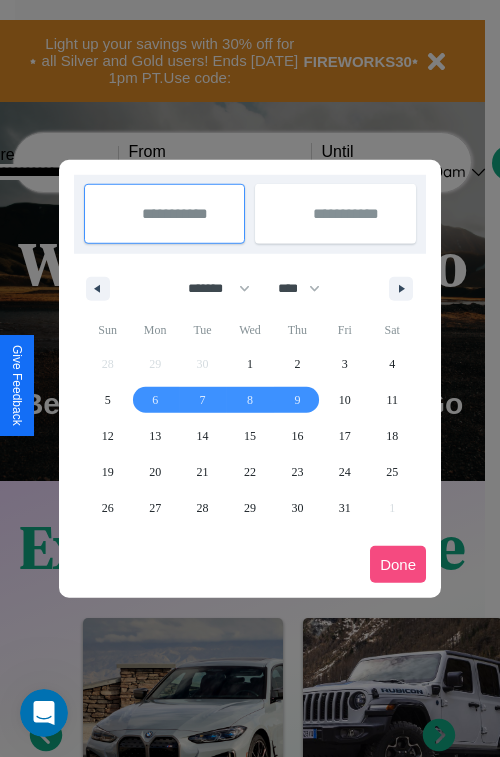 click on "Done" at bounding box center (398, 564) 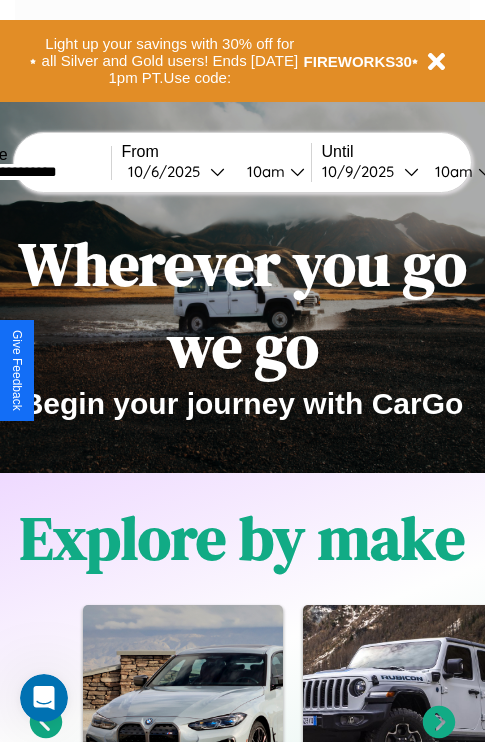 scroll, scrollTop: 0, scrollLeft: 75, axis: horizontal 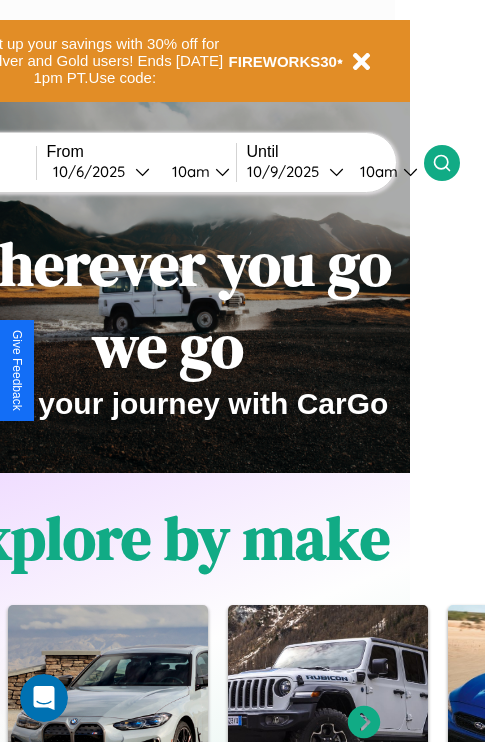 click 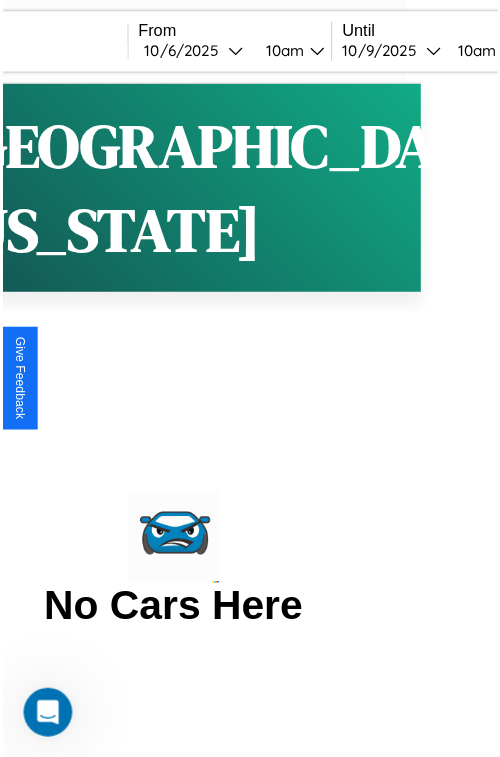 scroll, scrollTop: 0, scrollLeft: 0, axis: both 